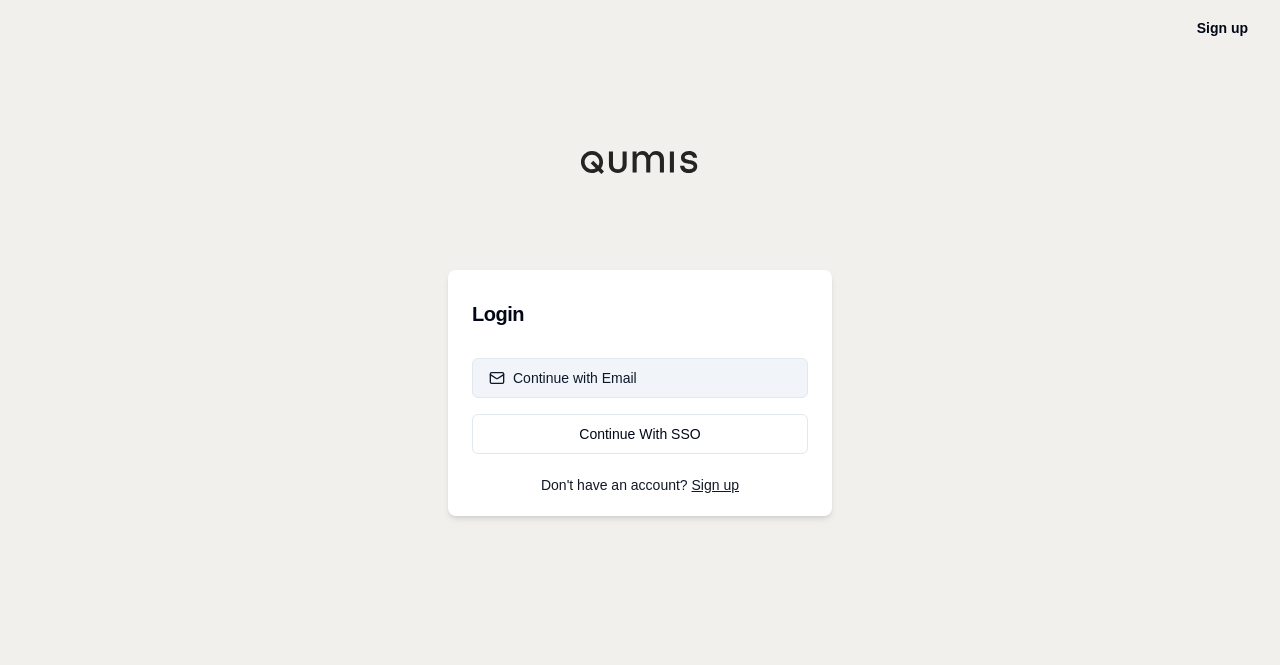 scroll, scrollTop: 0, scrollLeft: 0, axis: both 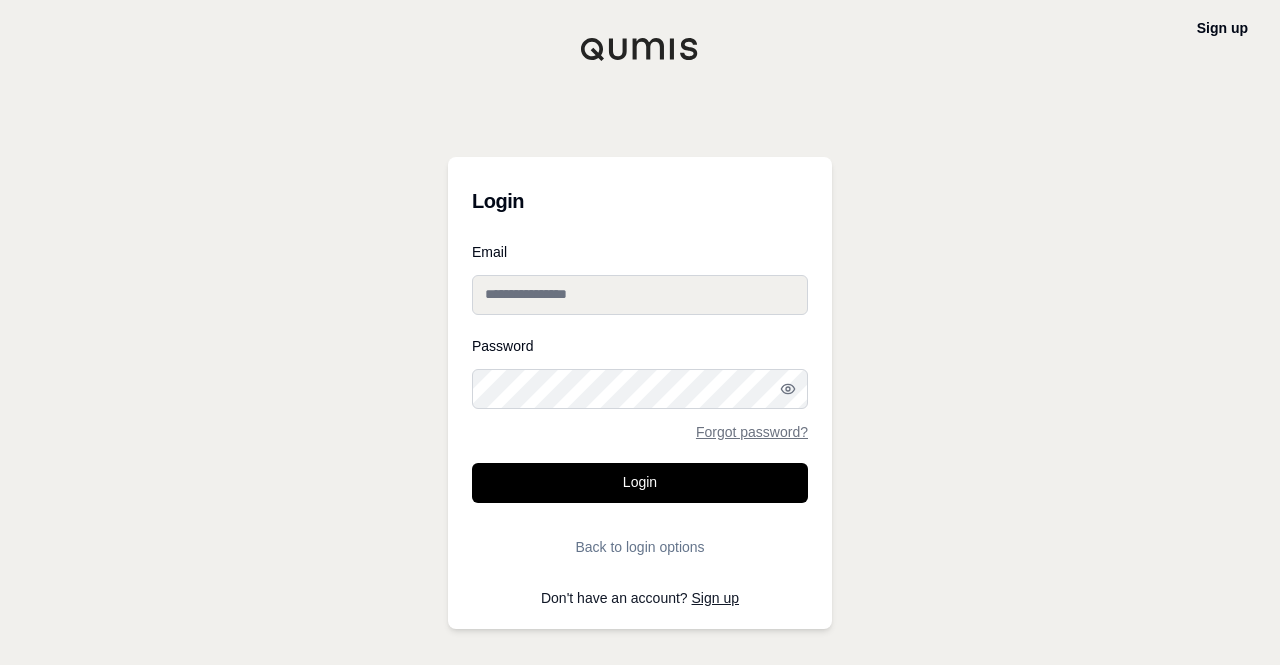 click on "Email" at bounding box center [640, 295] 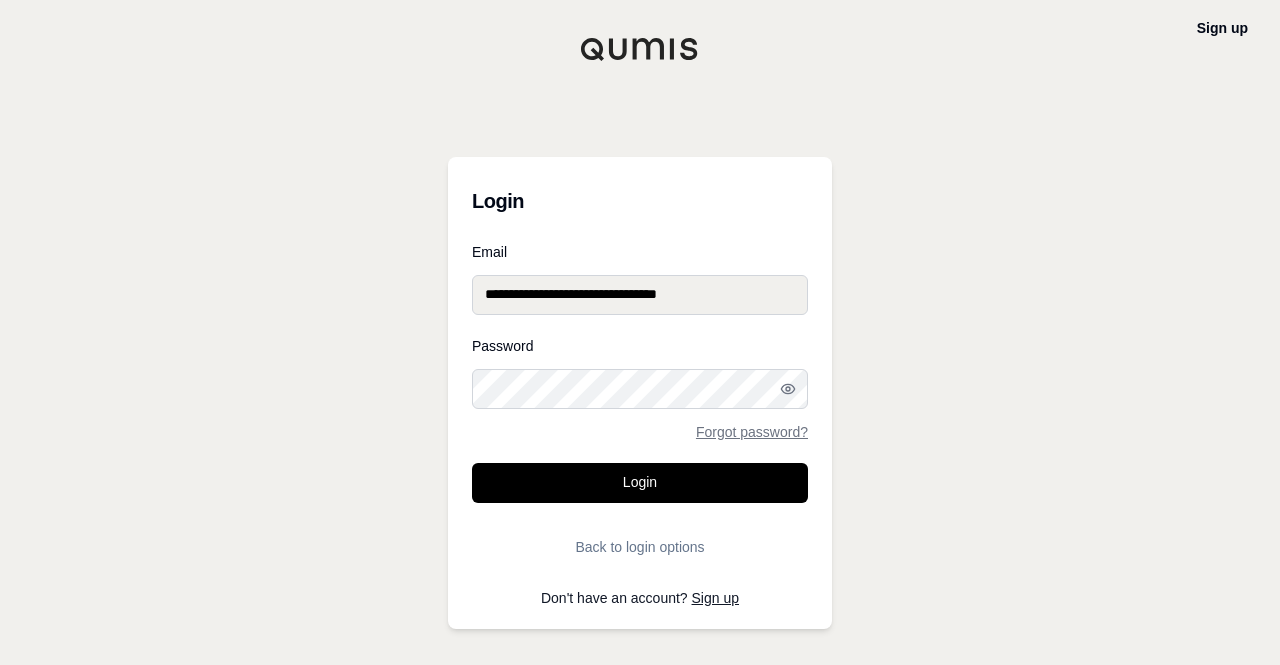 click on "Login" at bounding box center (640, 483) 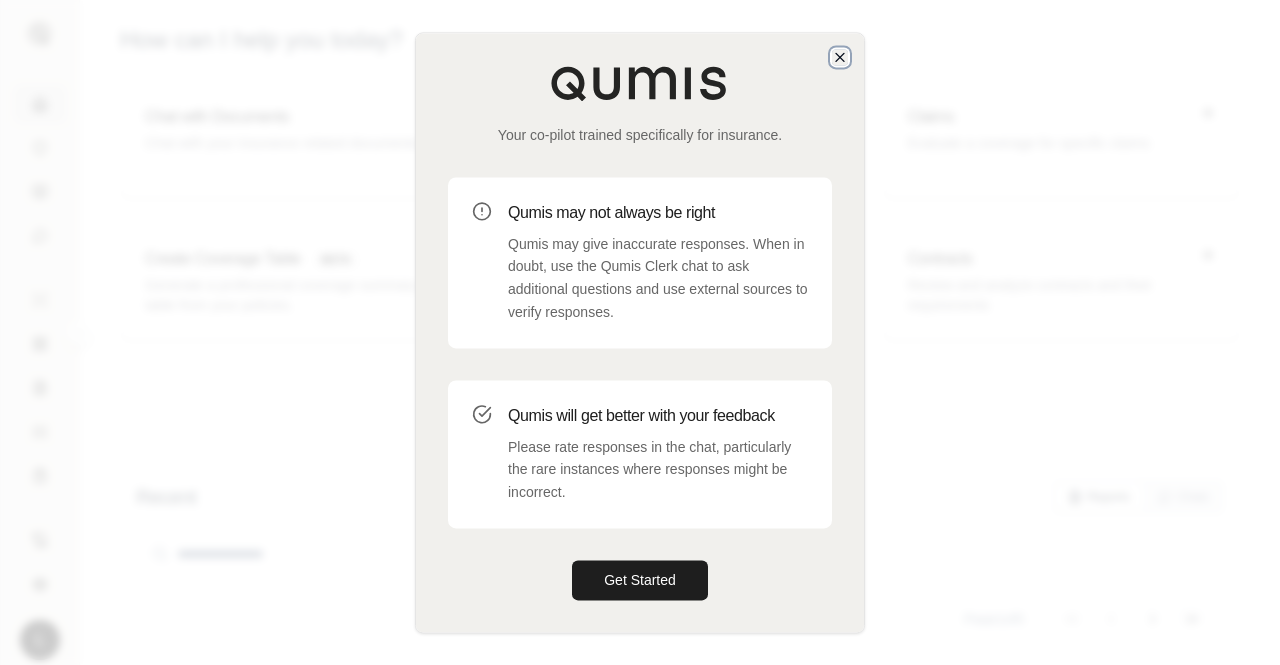 click 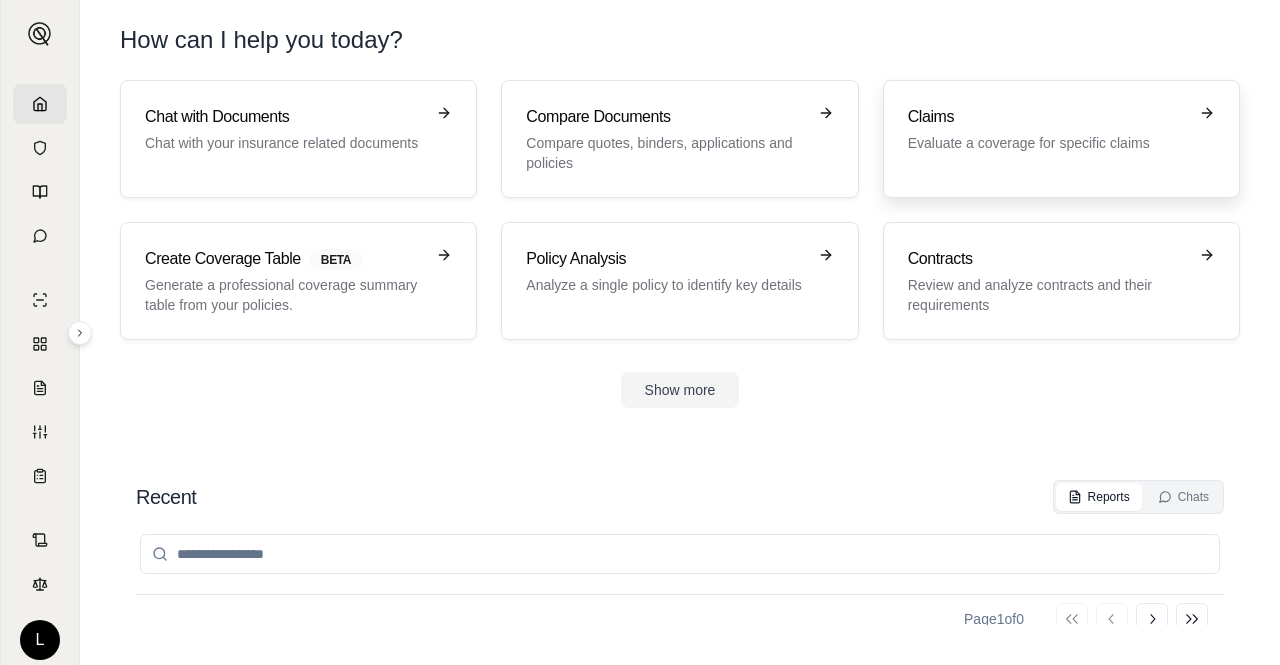 click on "Evaluate a coverage for specific claims" at bounding box center [1047, 143] 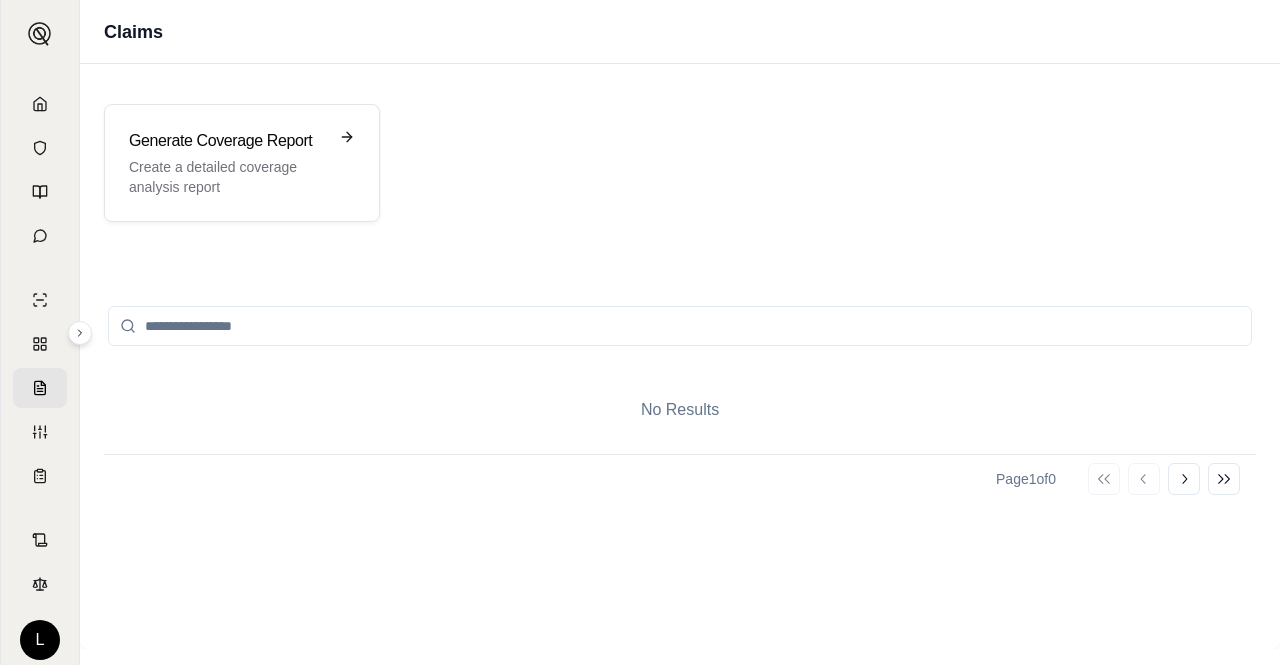 click at bounding box center [680, 326] 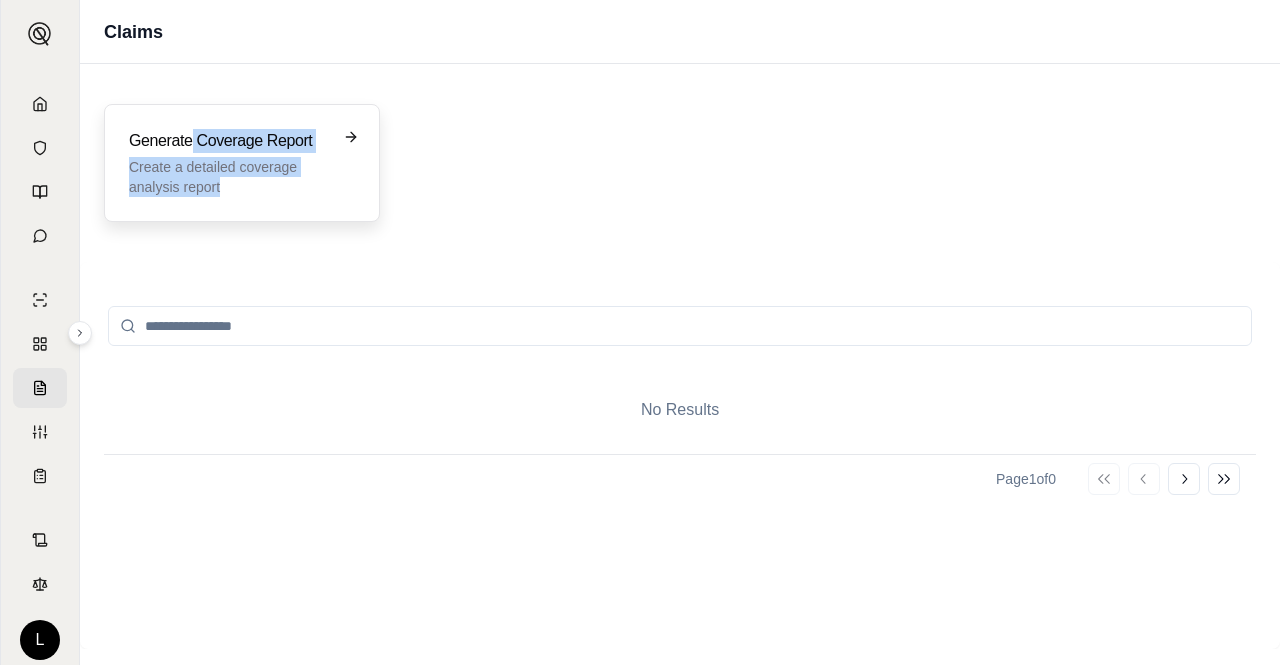 drag, startPoint x: 192, startPoint y: 141, endPoint x: 293, endPoint y: 195, distance: 114.52947 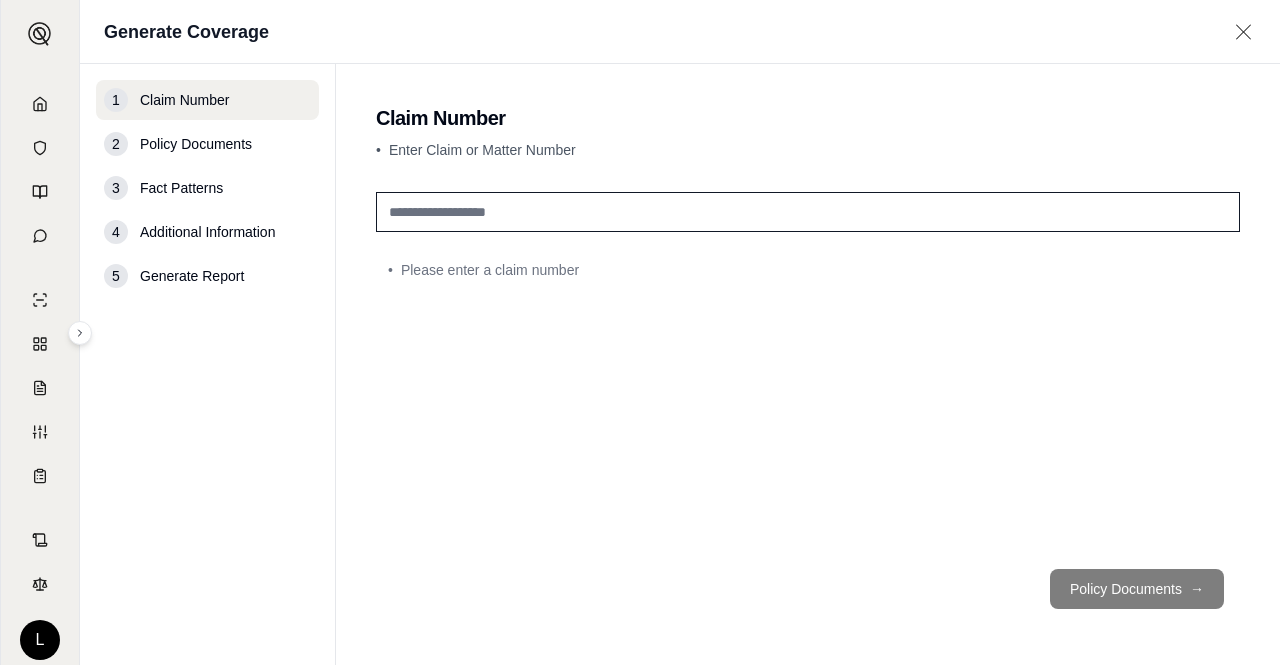 click at bounding box center [808, 212] 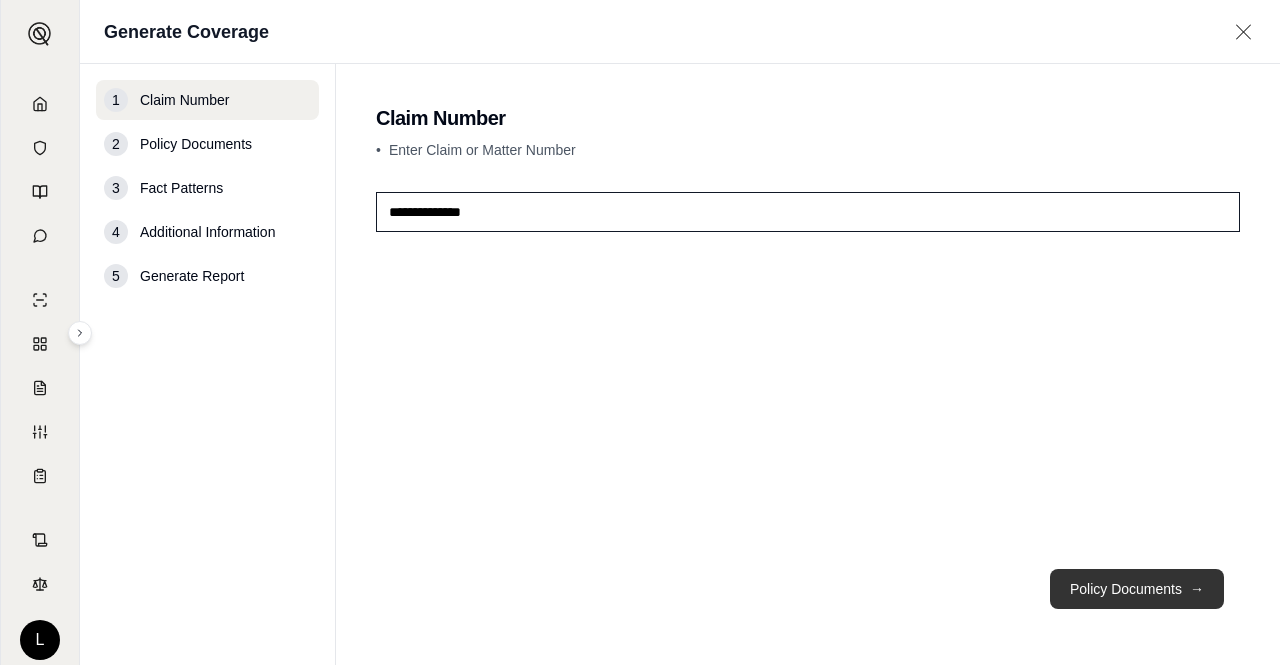 type on "**********" 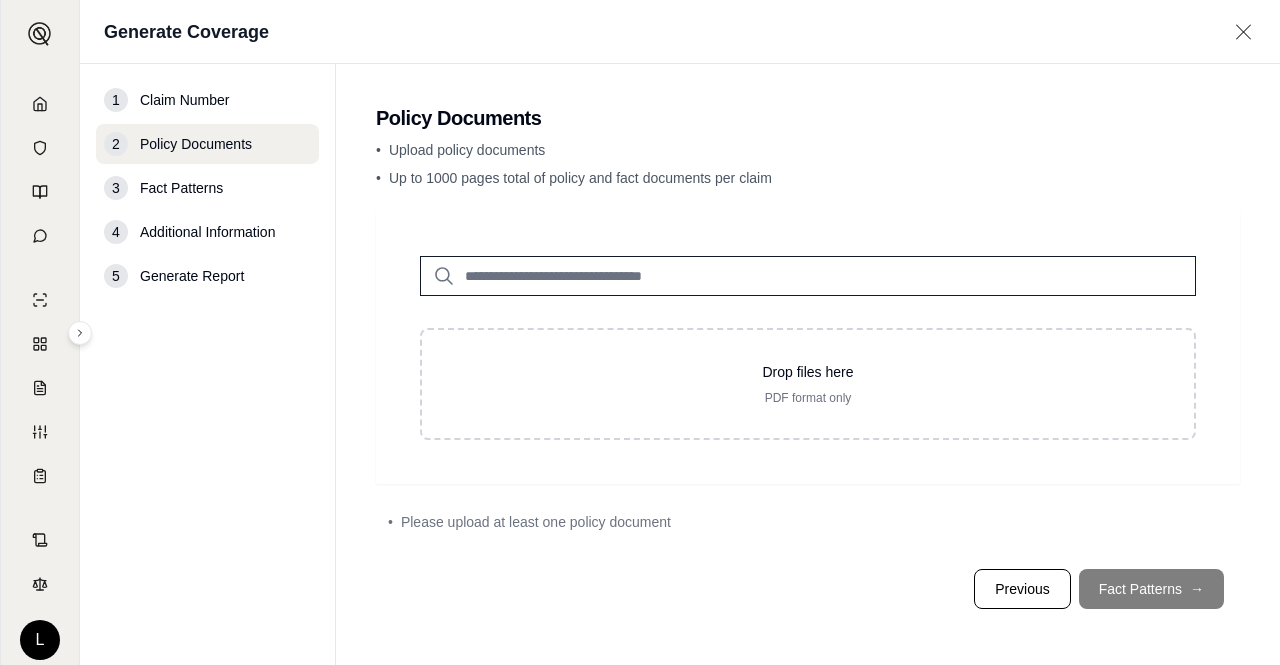 click at bounding box center (808, 276) 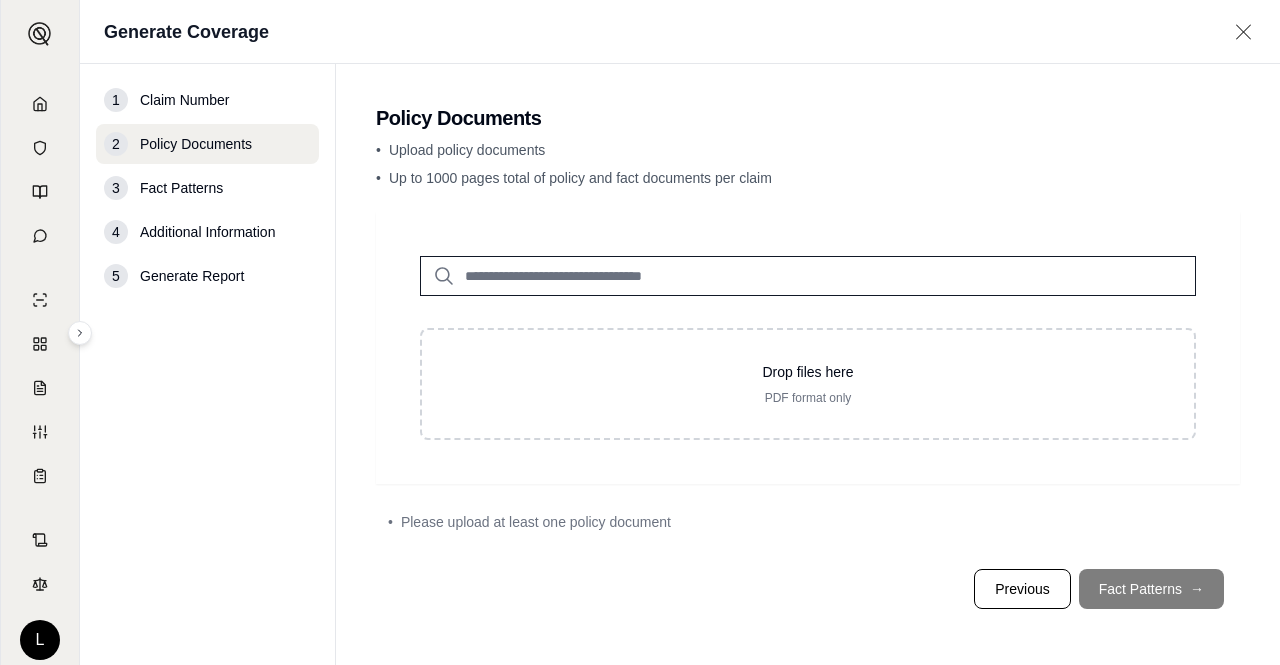 click at bounding box center [808, 276] 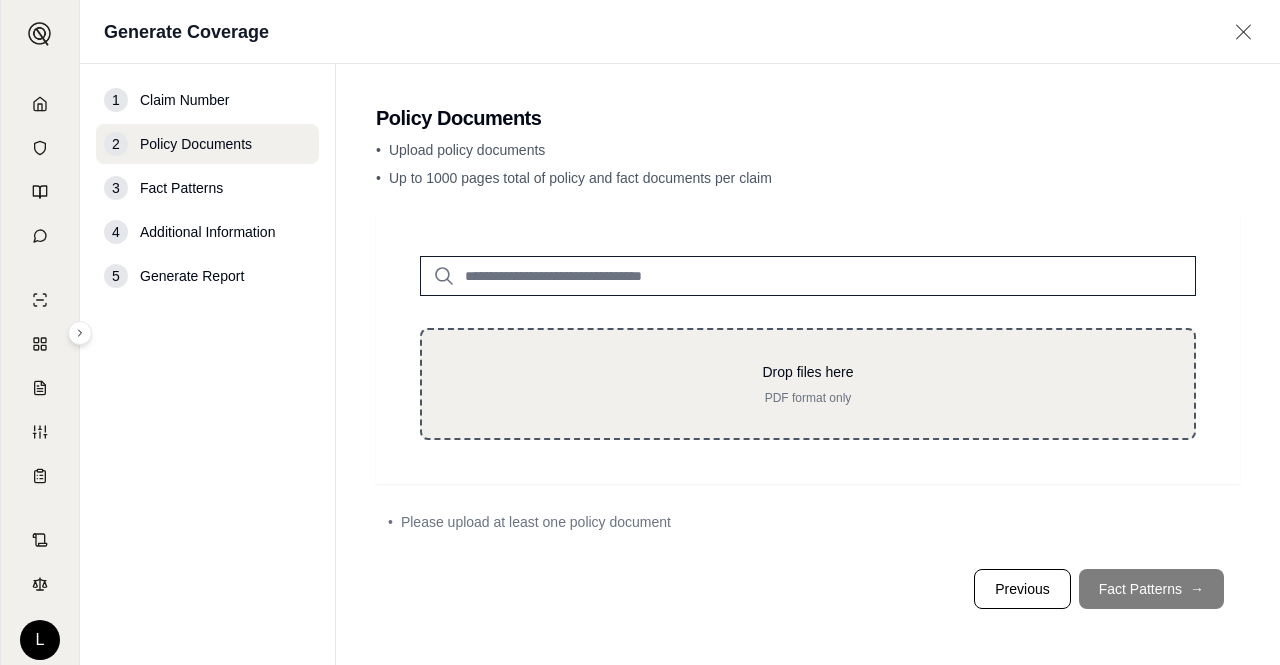 click on "PDF format only" at bounding box center [808, 398] 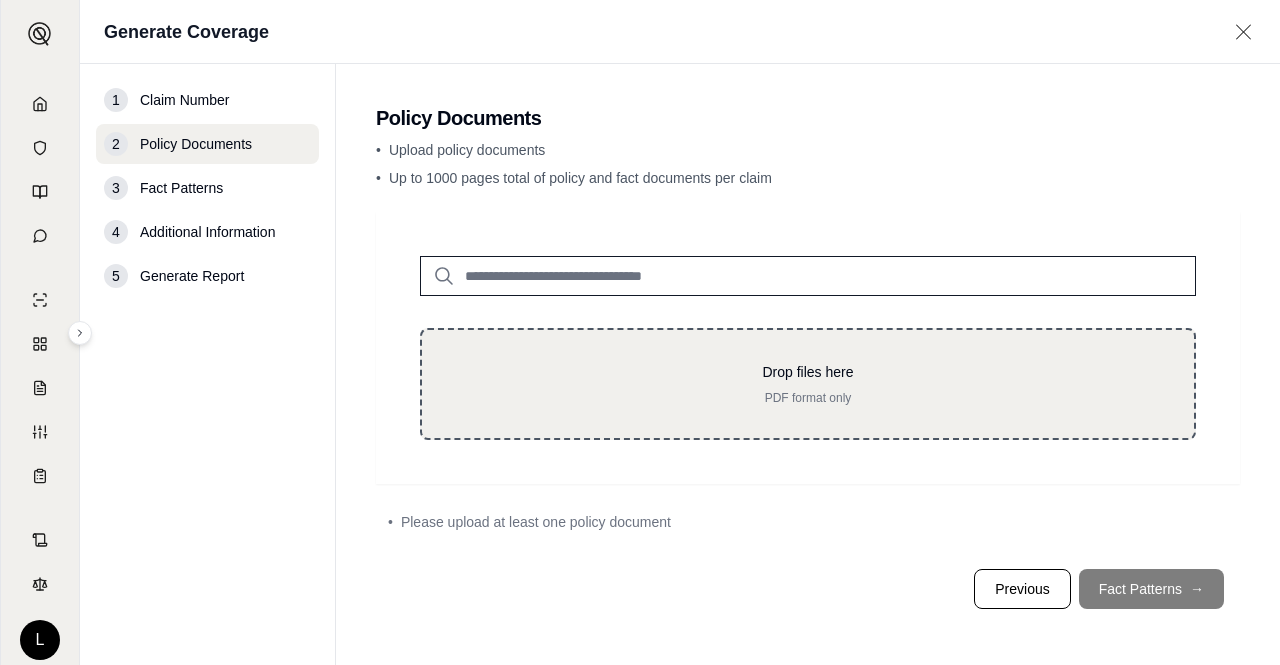 type on "**********" 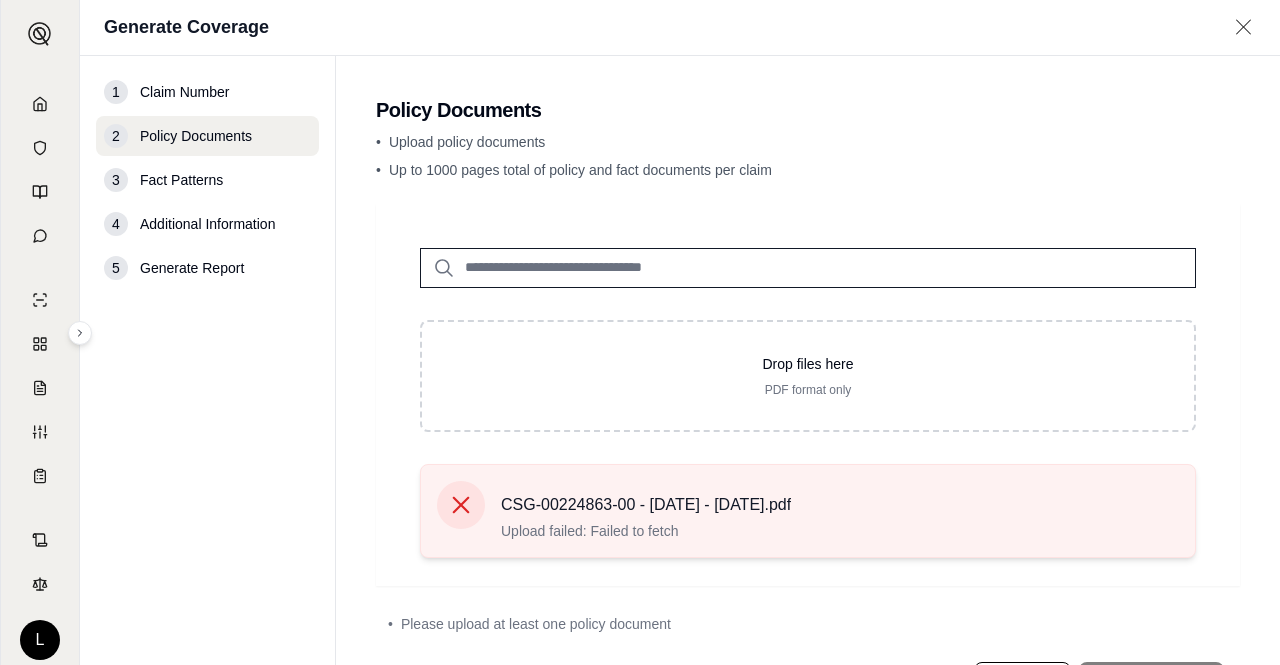click 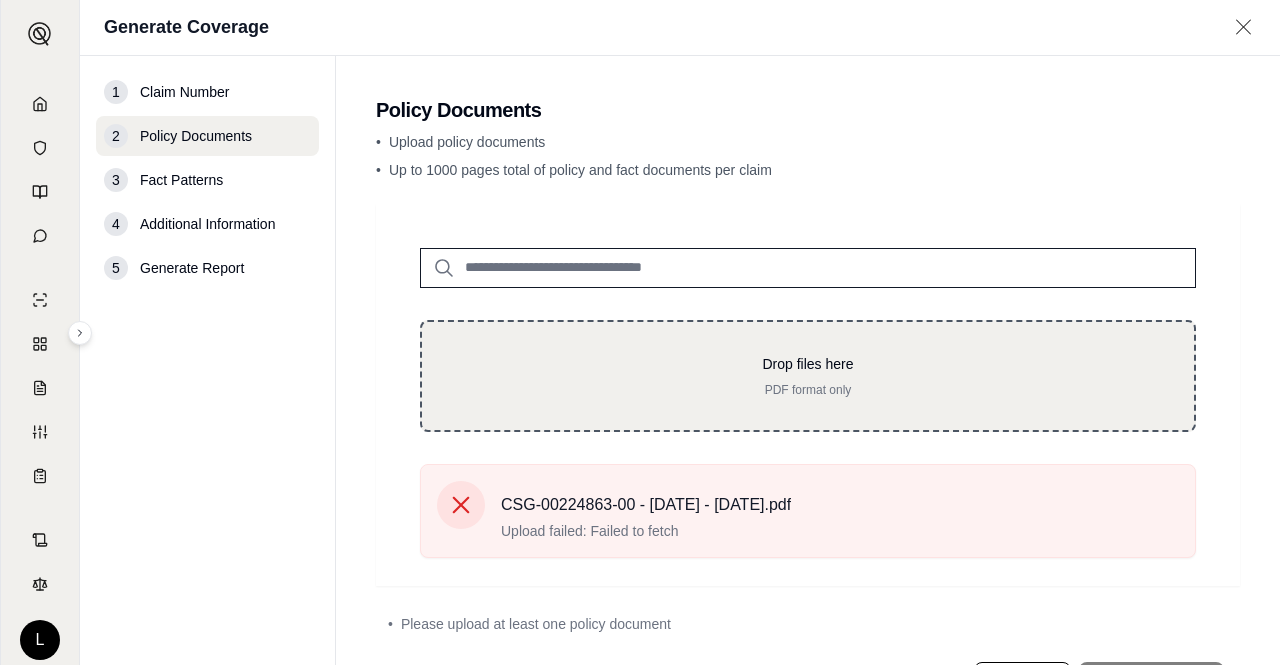 click on "Drop files here PDF format only" at bounding box center [808, 376] 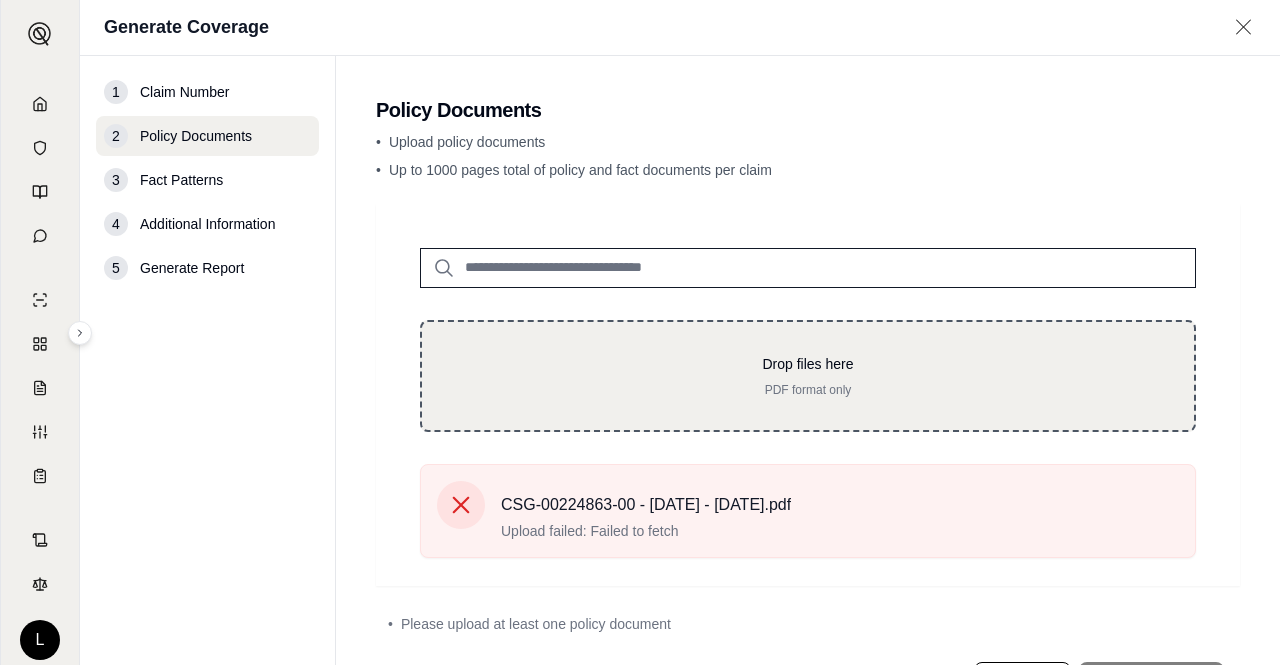 type on "**********" 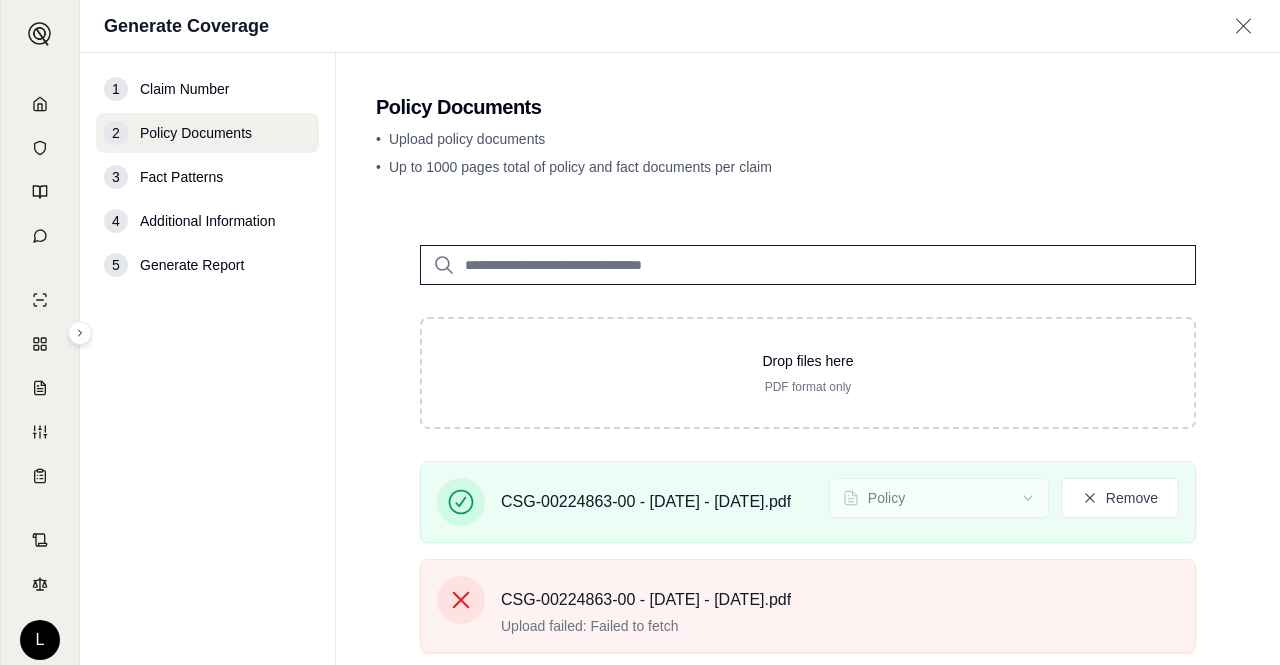 scroll, scrollTop: 126, scrollLeft: 0, axis: vertical 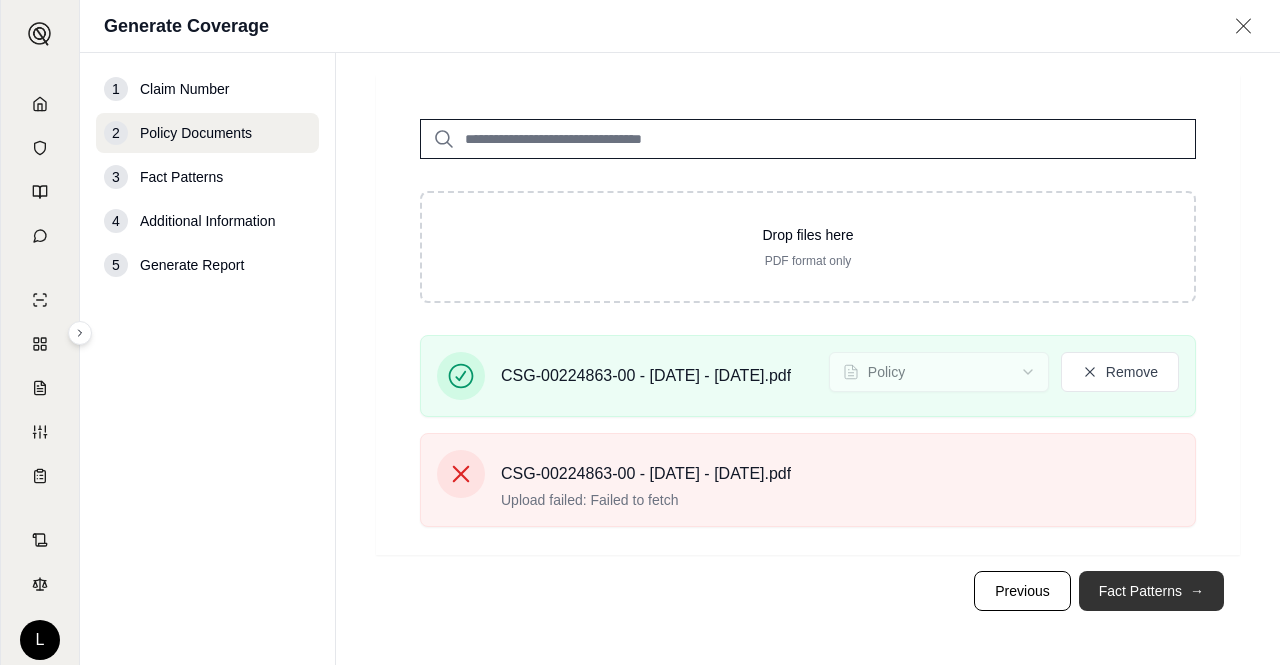 click on "Fact Patterns →" at bounding box center (1151, 591) 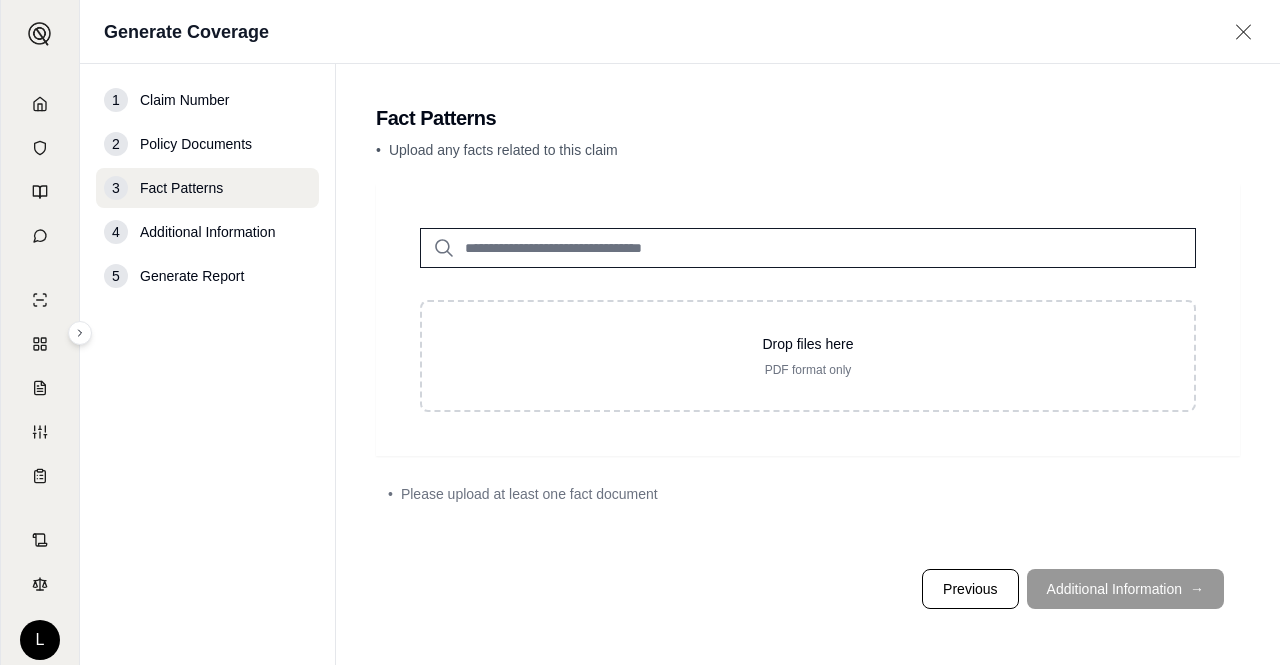 scroll, scrollTop: 0, scrollLeft: 0, axis: both 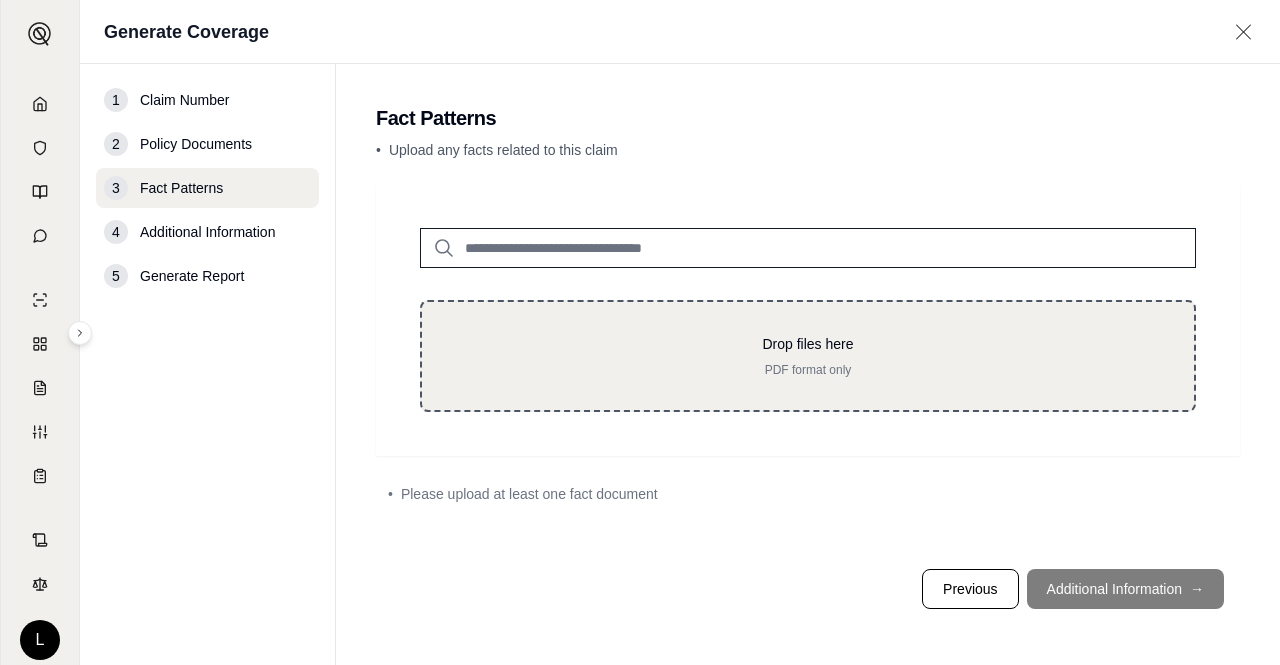 click on "Drop files here PDF format only" at bounding box center (808, 356) 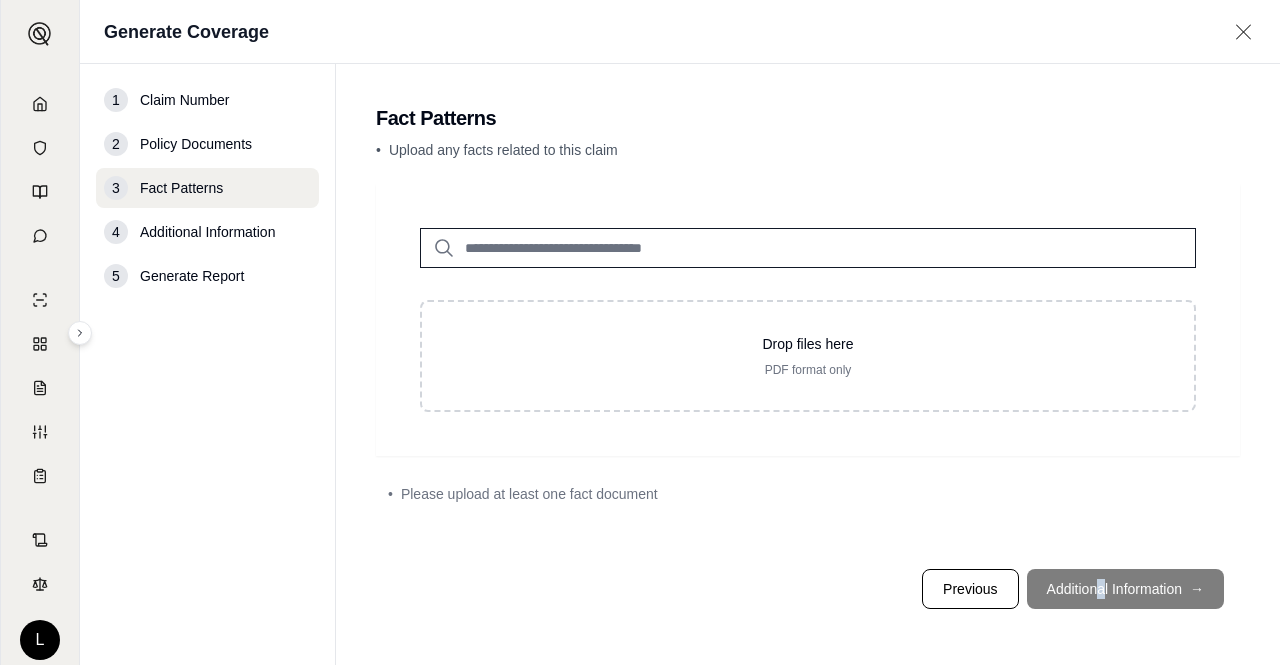 click on "Previous Additional Information →" at bounding box center [808, 589] 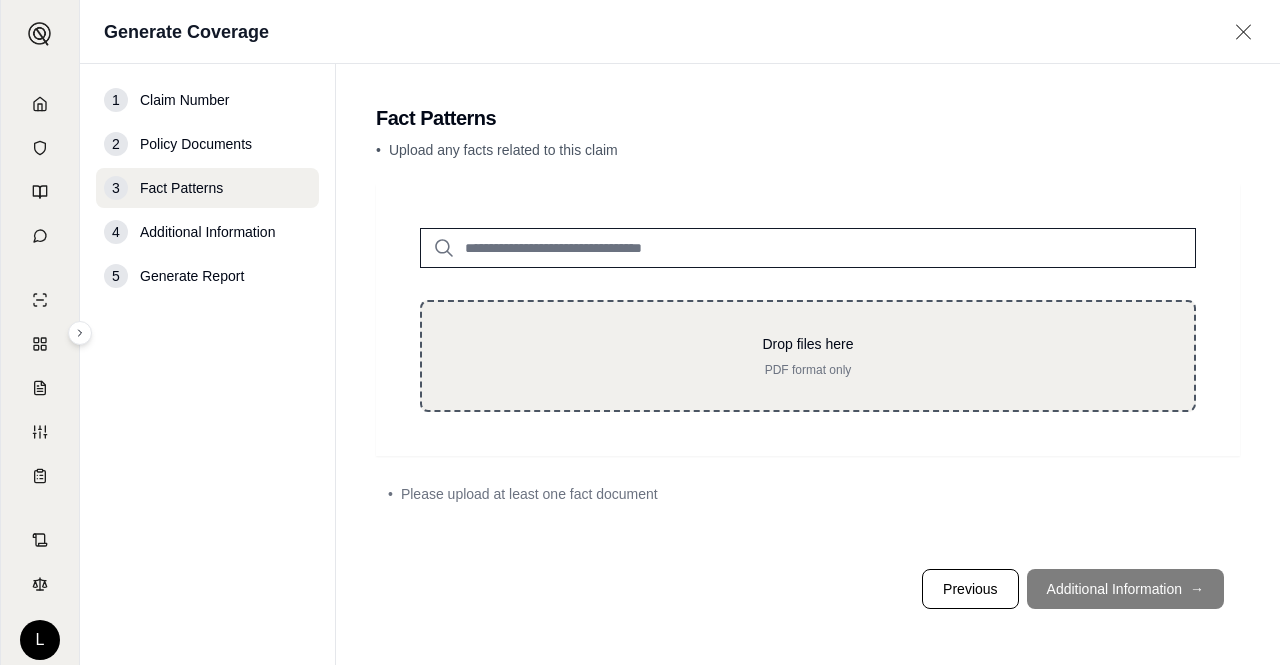 click on "PDF format only" at bounding box center [808, 370] 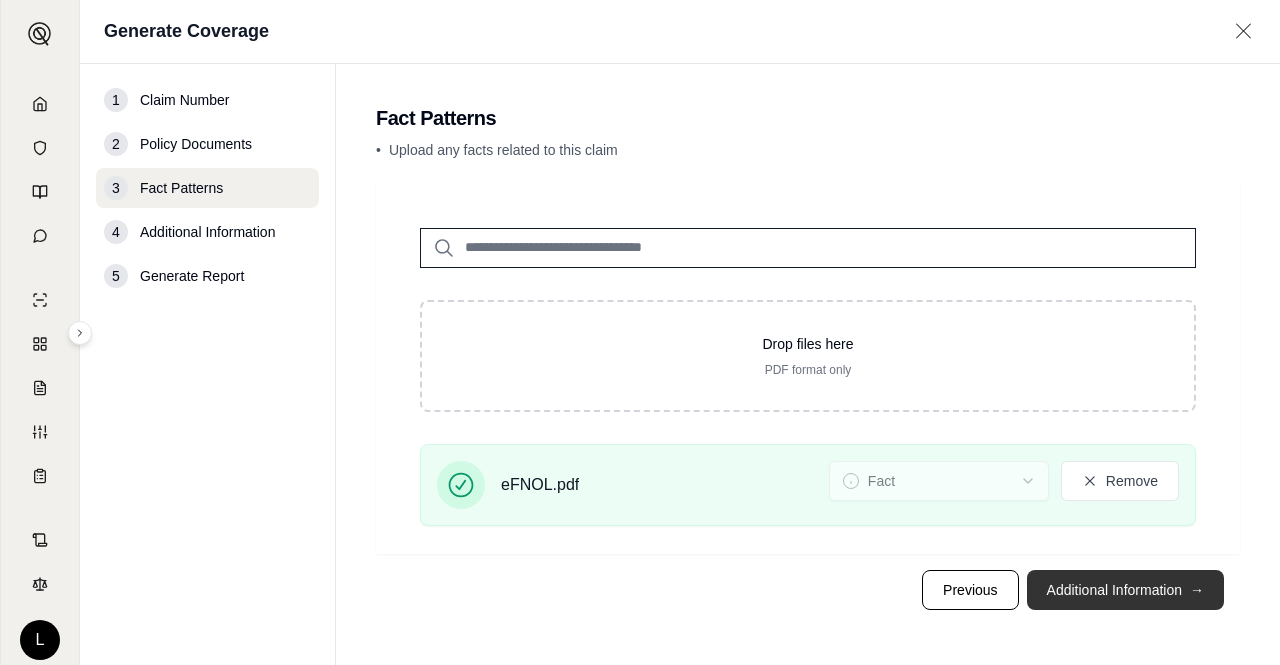 click on "Additional Information →" at bounding box center (1125, 590) 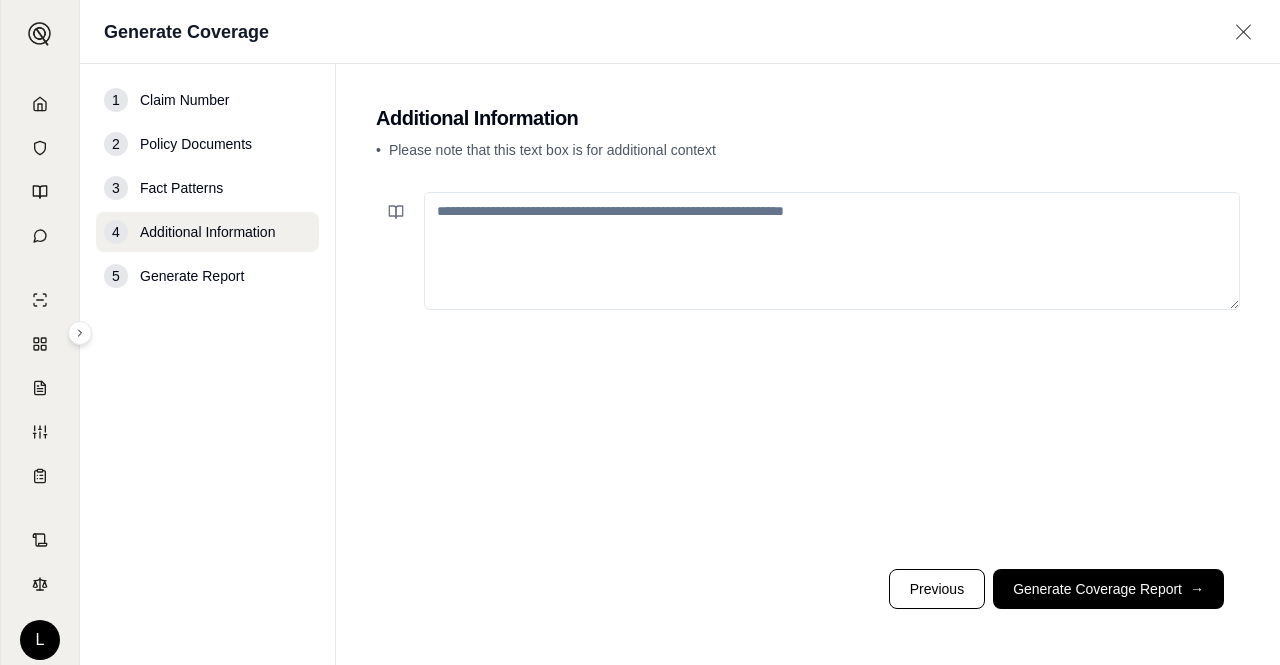 click at bounding box center [832, 251] 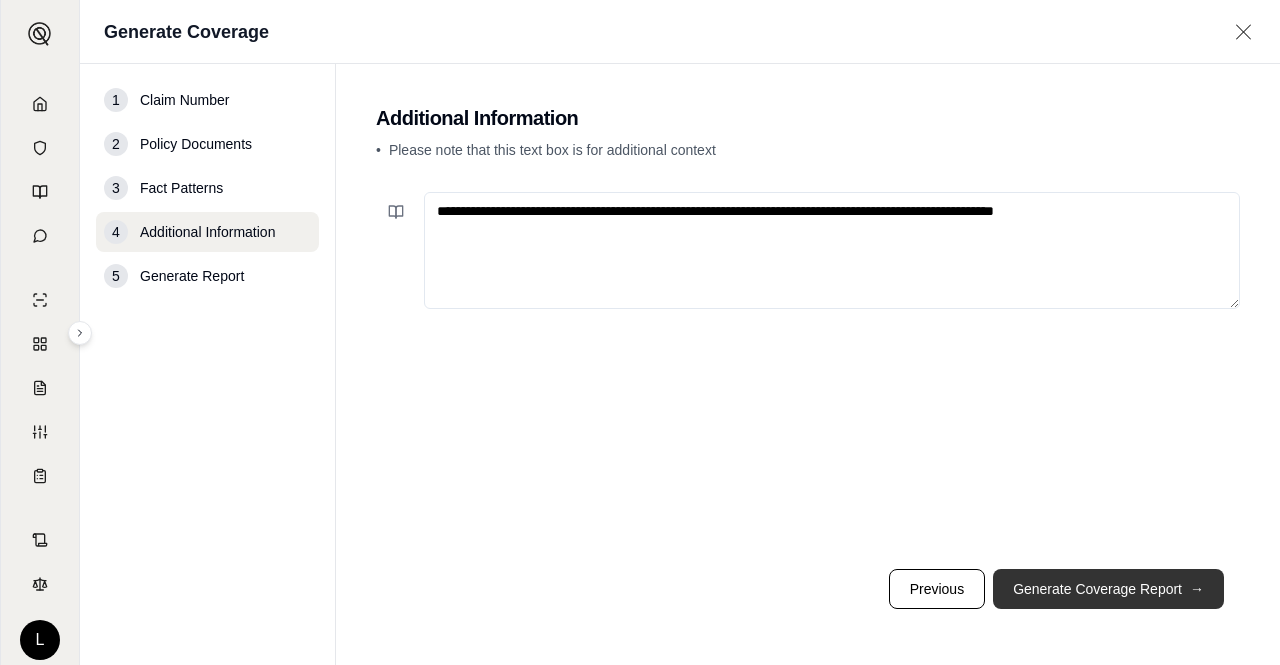 type on "**********" 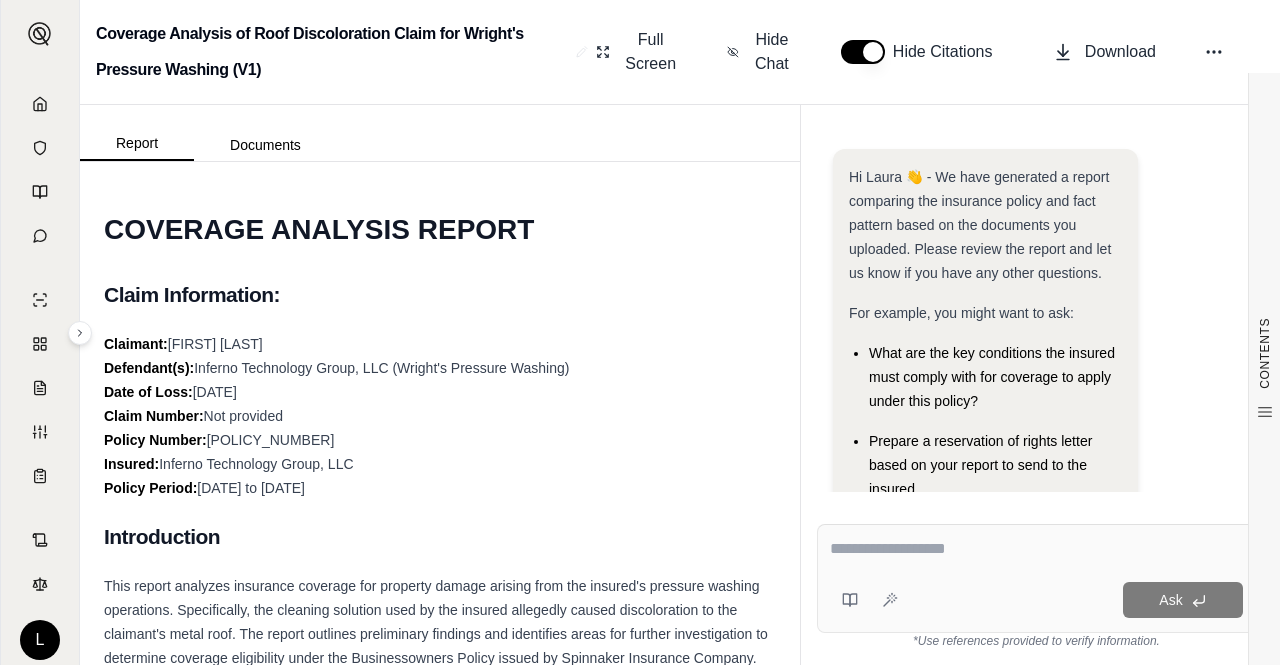 scroll, scrollTop: 319, scrollLeft: 0, axis: vertical 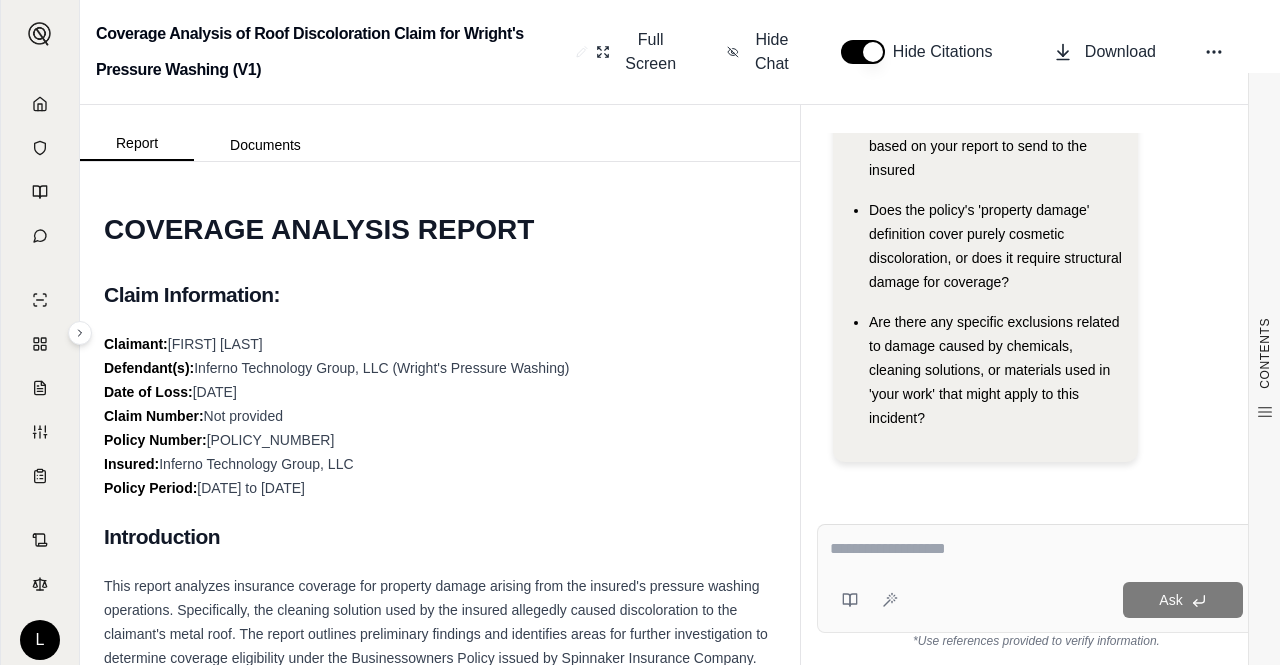 drag, startPoint x: 188, startPoint y: 346, endPoint x: 405, endPoint y: 489, distance: 259.88074 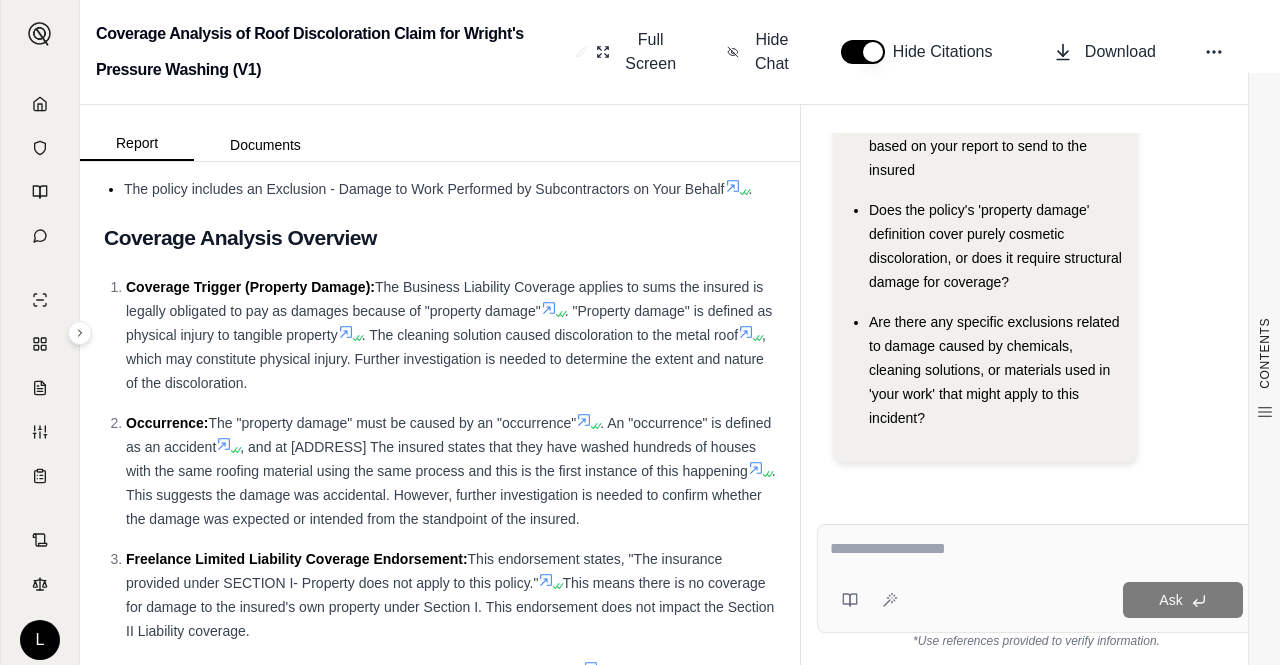 scroll, scrollTop: 1300, scrollLeft: 0, axis: vertical 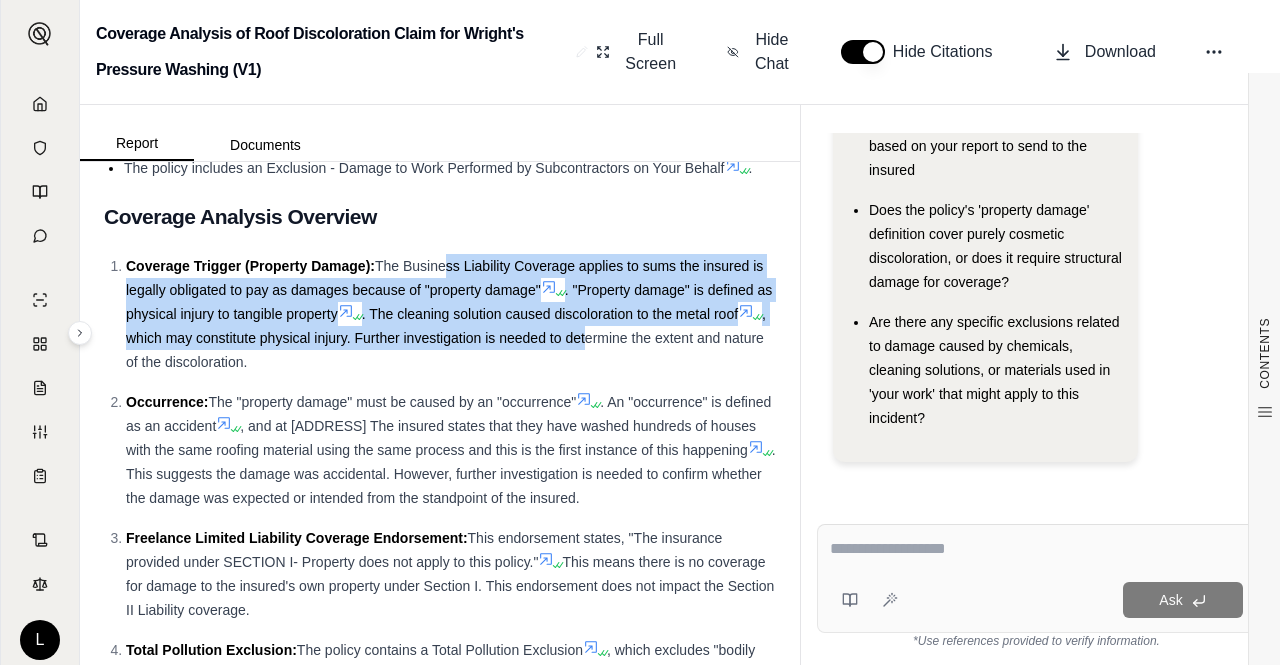 drag, startPoint x: 446, startPoint y: 291, endPoint x: 684, endPoint y: 372, distance: 251.40605 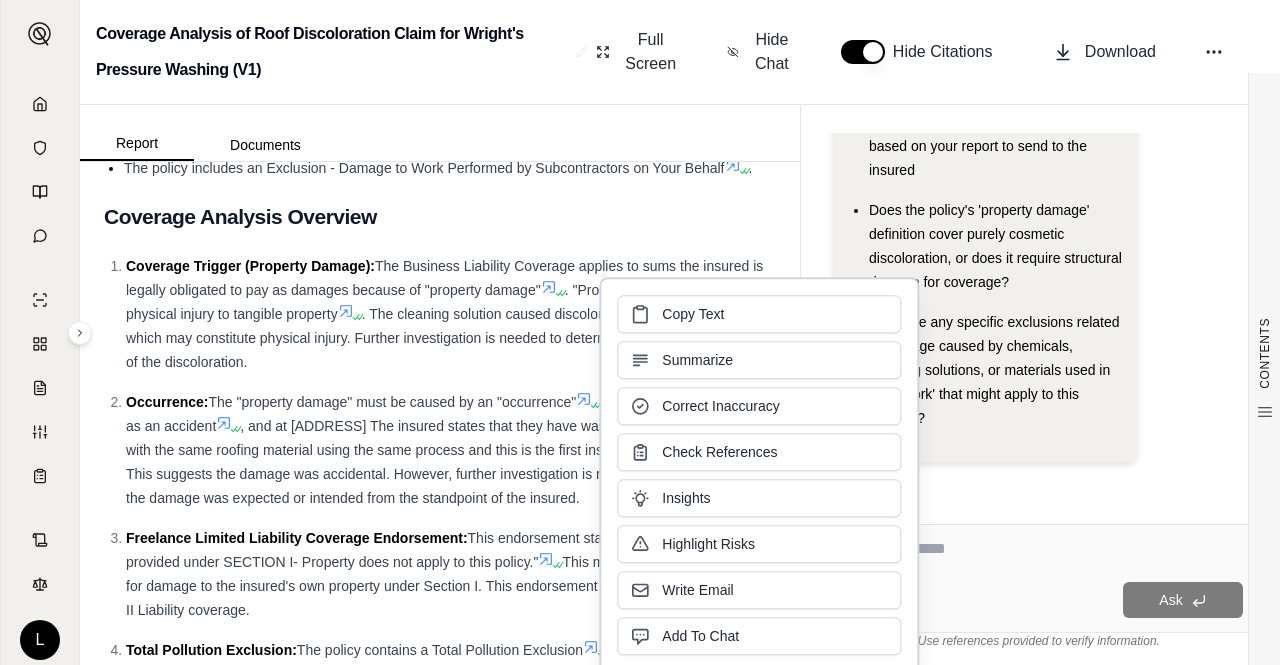 click on "The "property damage" must be caused by an "occurrence"" at bounding box center [392, 402] 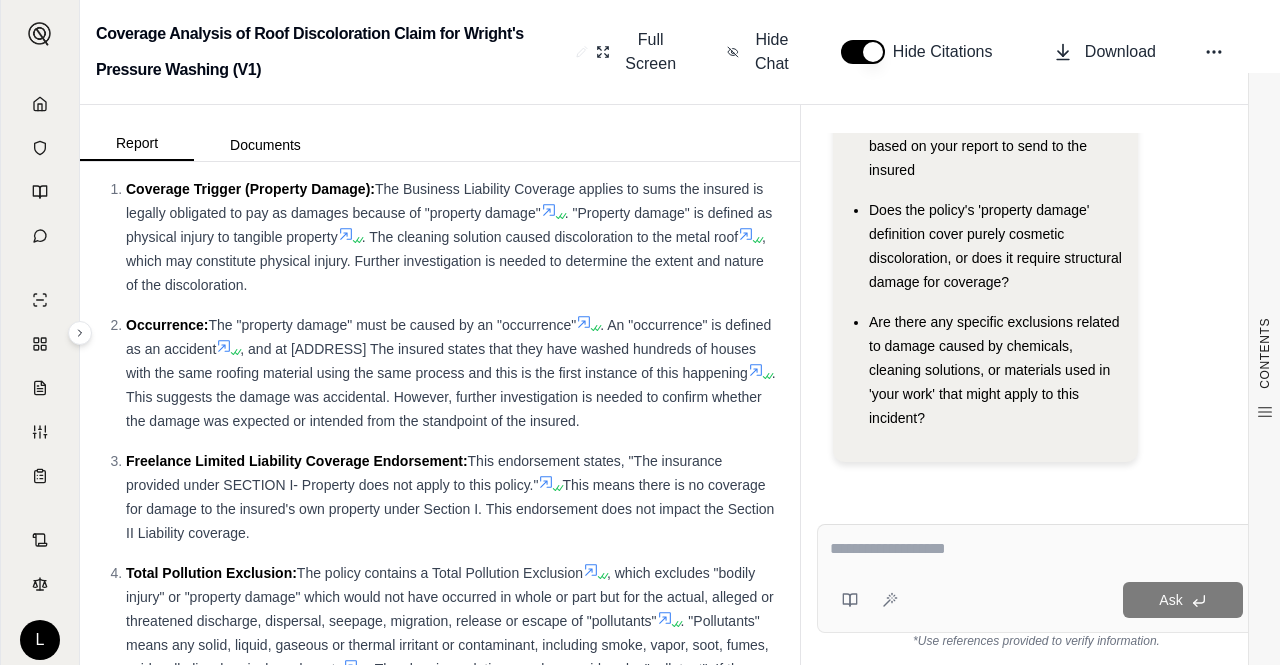 scroll, scrollTop: 1600, scrollLeft: 0, axis: vertical 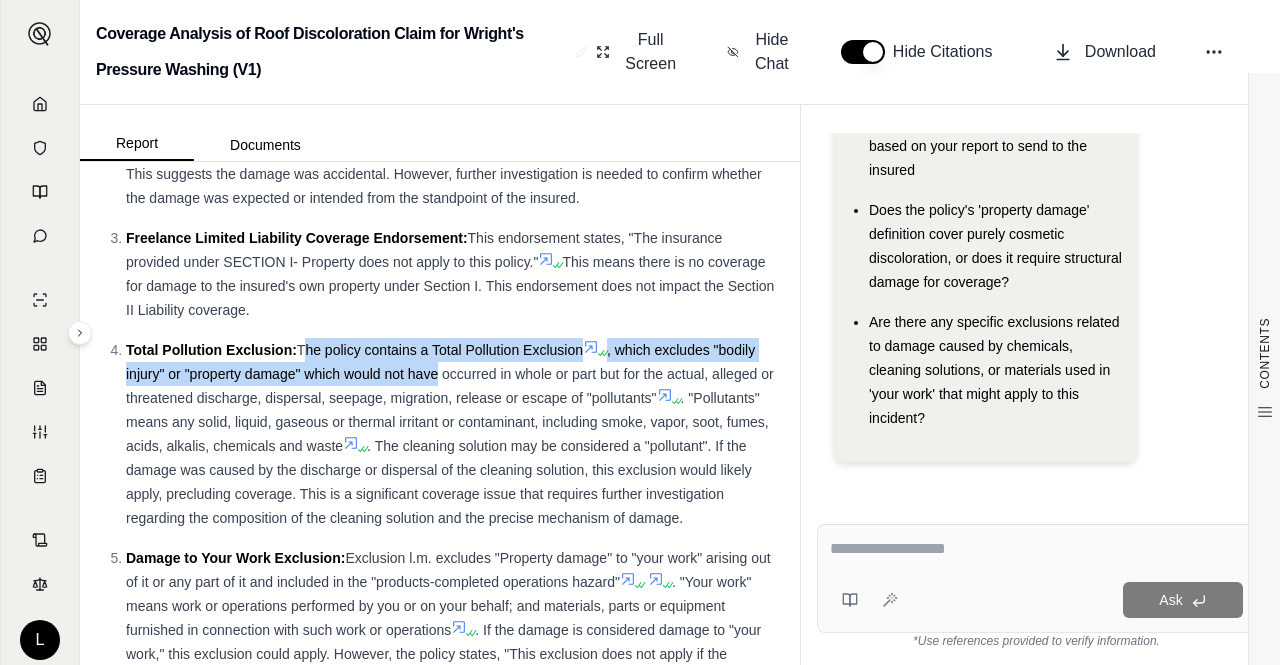 drag, startPoint x: 300, startPoint y: 377, endPoint x: 485, endPoint y: 393, distance: 185.6906 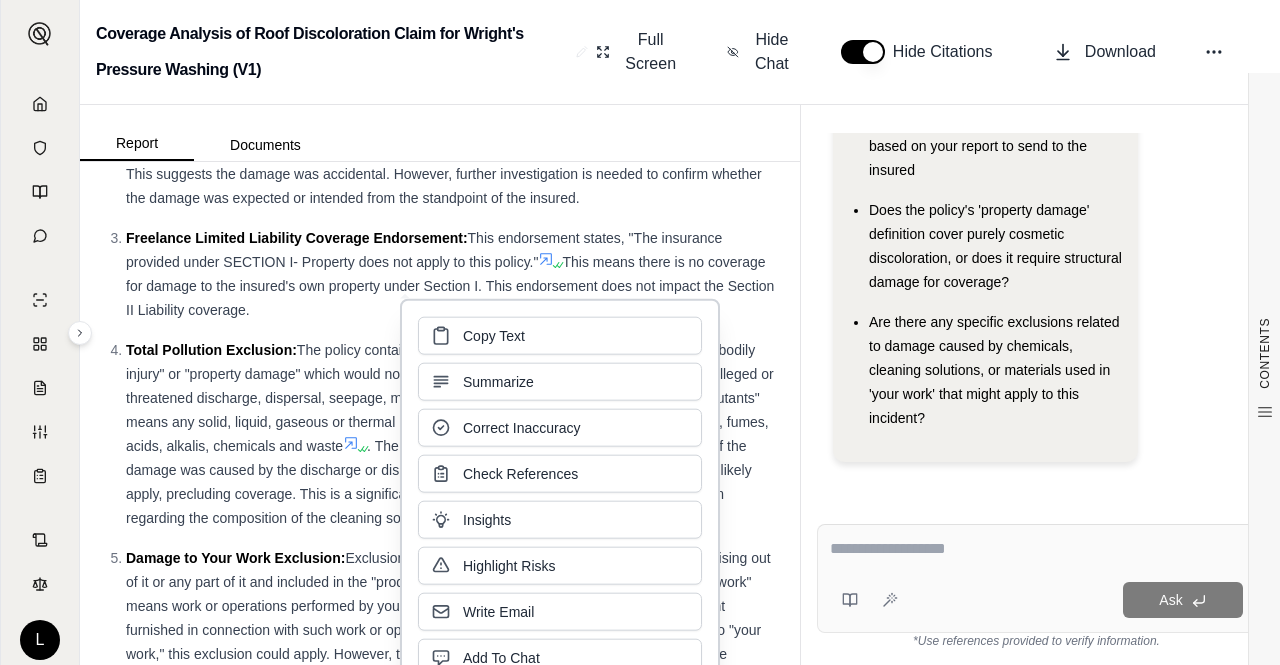 click on ". "Pollutants" means any solid, liquid, gaseous or thermal irritant or contaminant, including smoke, vapor, soot, fumes, acids, alkalis, chemicals and waste" at bounding box center (447, 422) 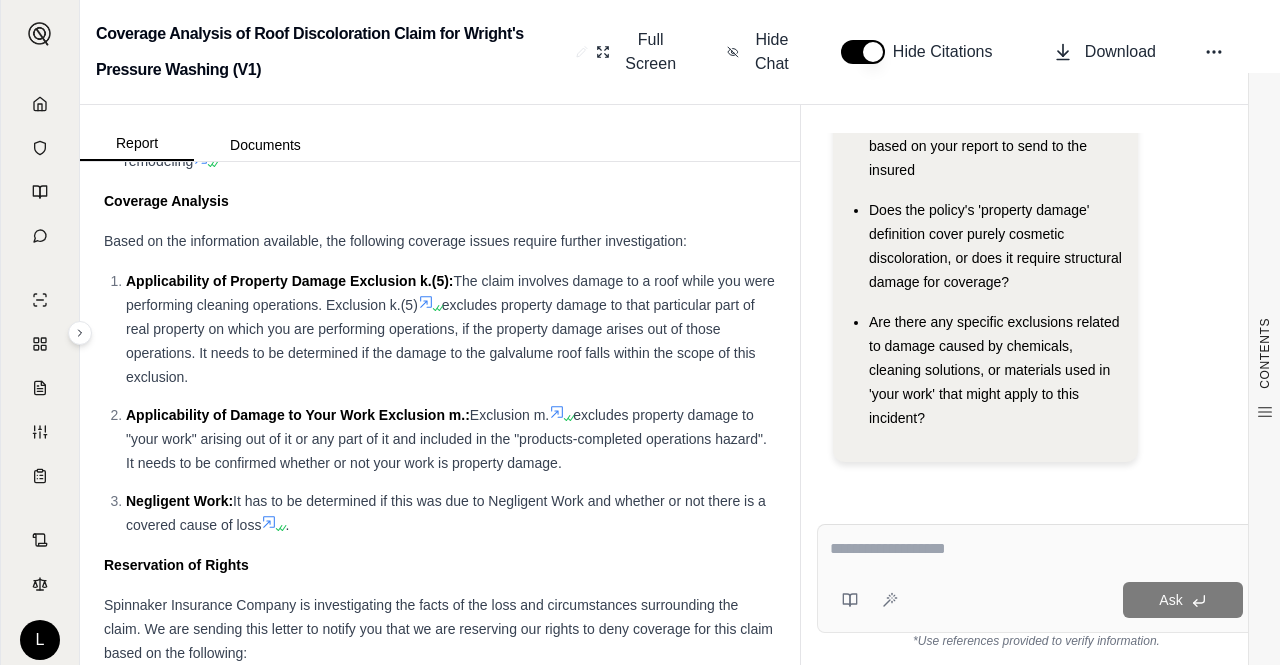 scroll, scrollTop: 6300, scrollLeft: 0, axis: vertical 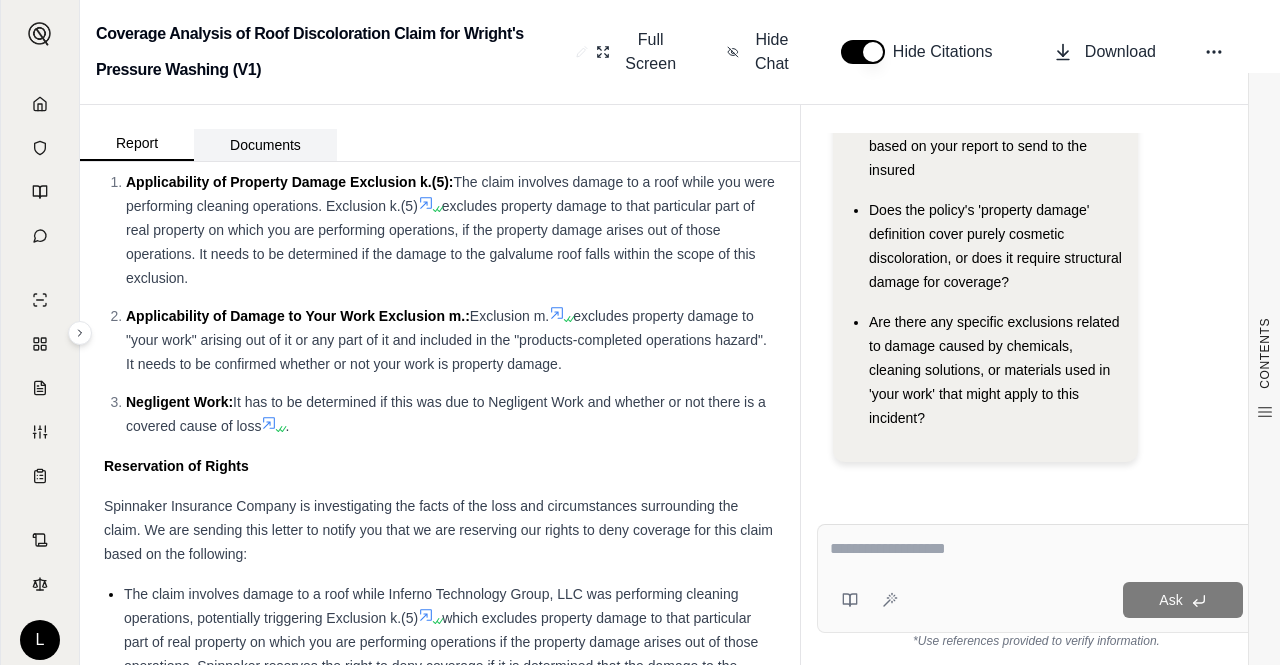click on "Documents" at bounding box center (265, 145) 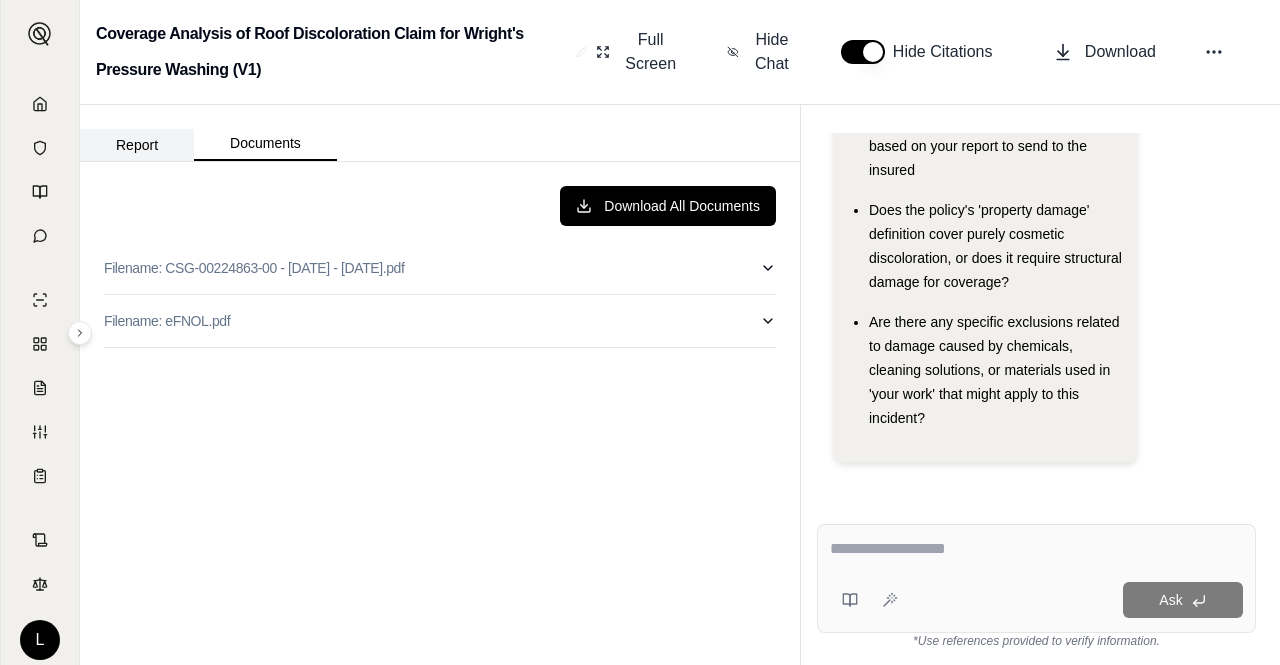 click on "Report" at bounding box center (137, 145) 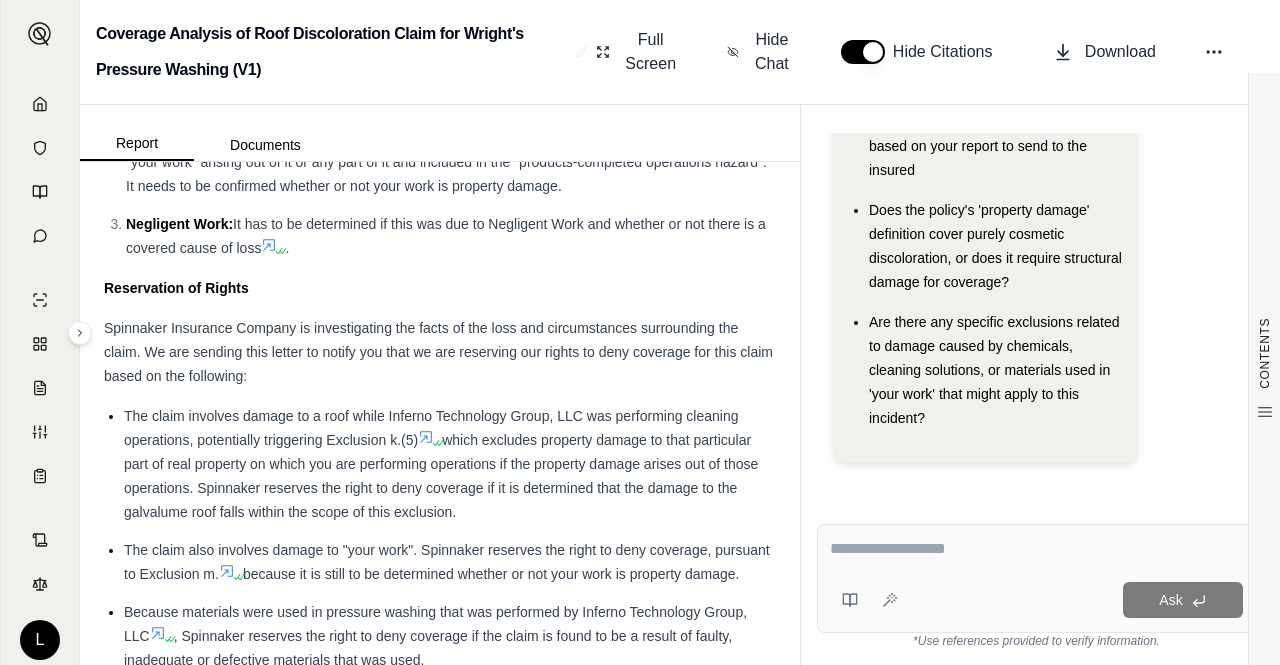 scroll, scrollTop: 7198, scrollLeft: 0, axis: vertical 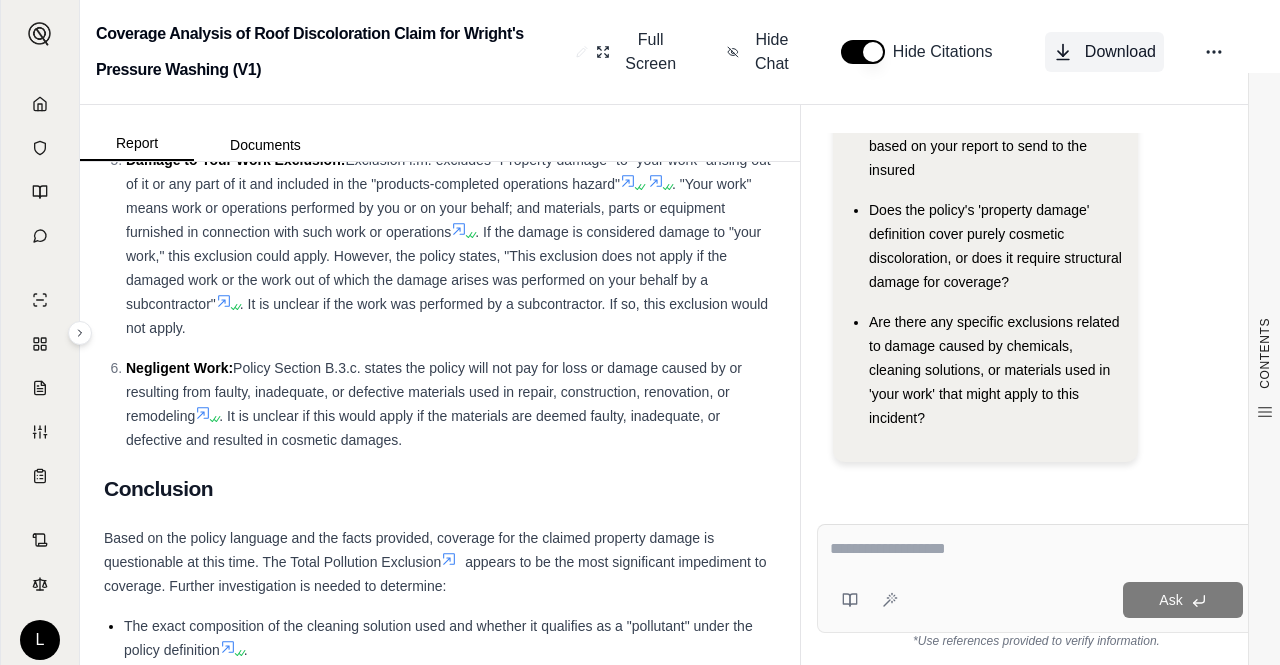 click on "Download" at bounding box center (1104, 52) 